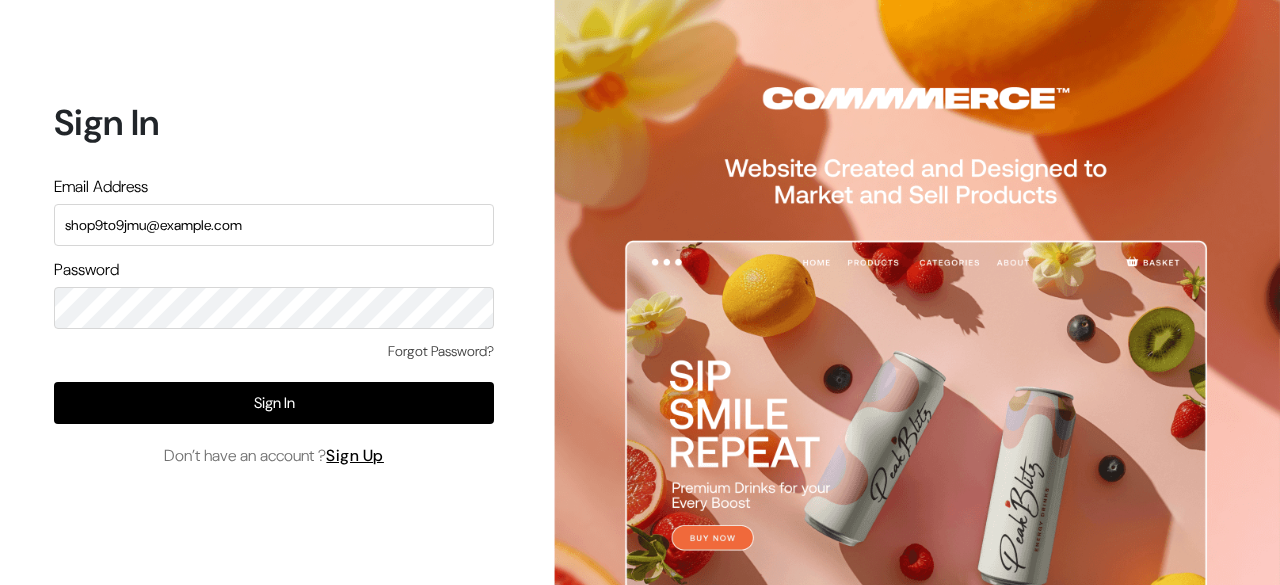 scroll, scrollTop: 0, scrollLeft: 0, axis: both 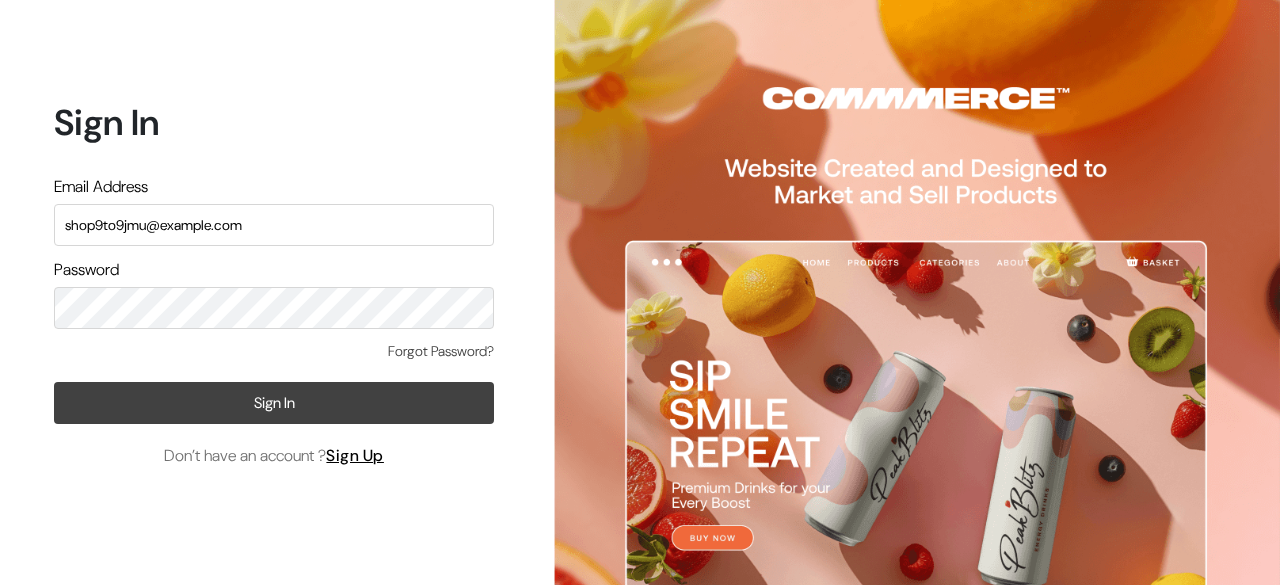 click on "Sign In" at bounding box center [274, 403] 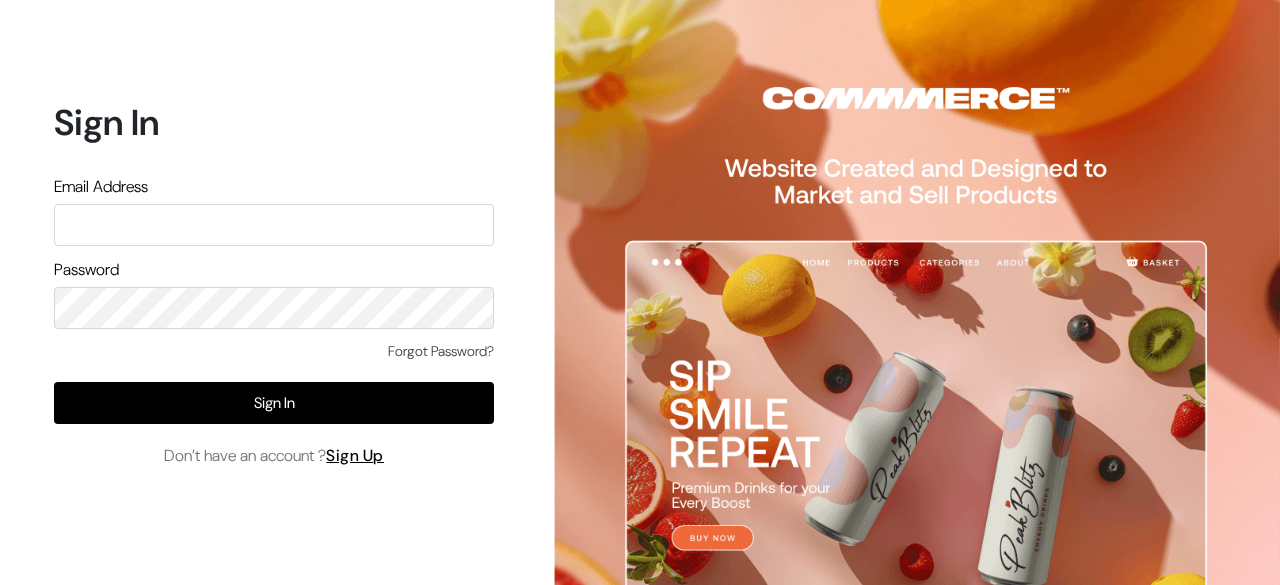 scroll, scrollTop: 0, scrollLeft: 0, axis: both 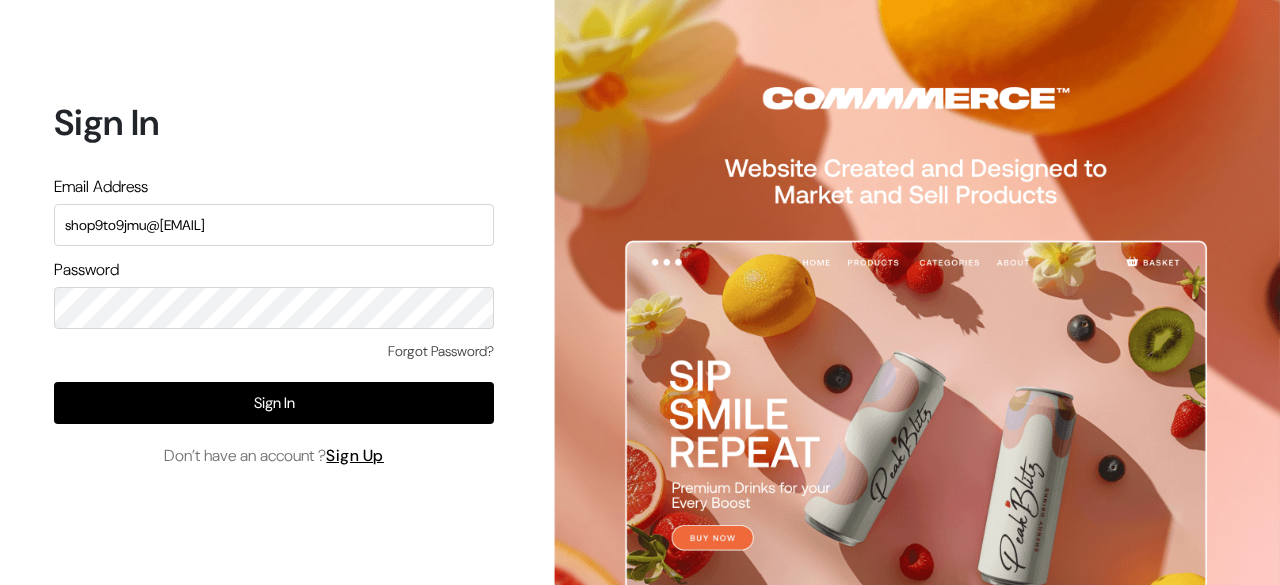 type on "shop9to9jmu@[EMAIL]" 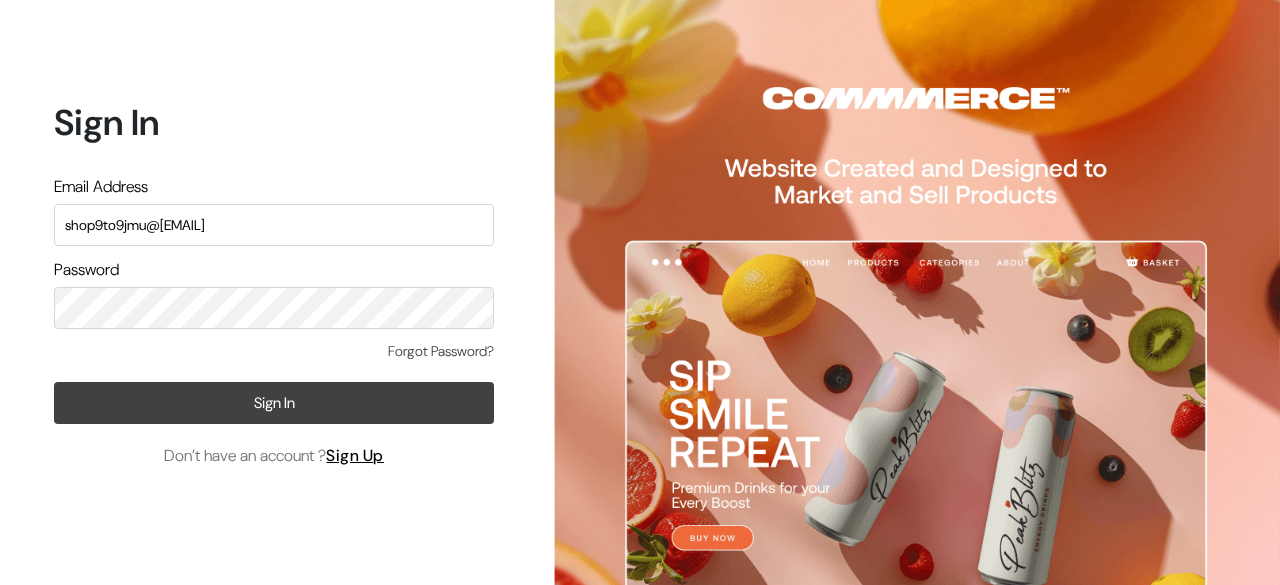 click on "Sign In" at bounding box center [274, 403] 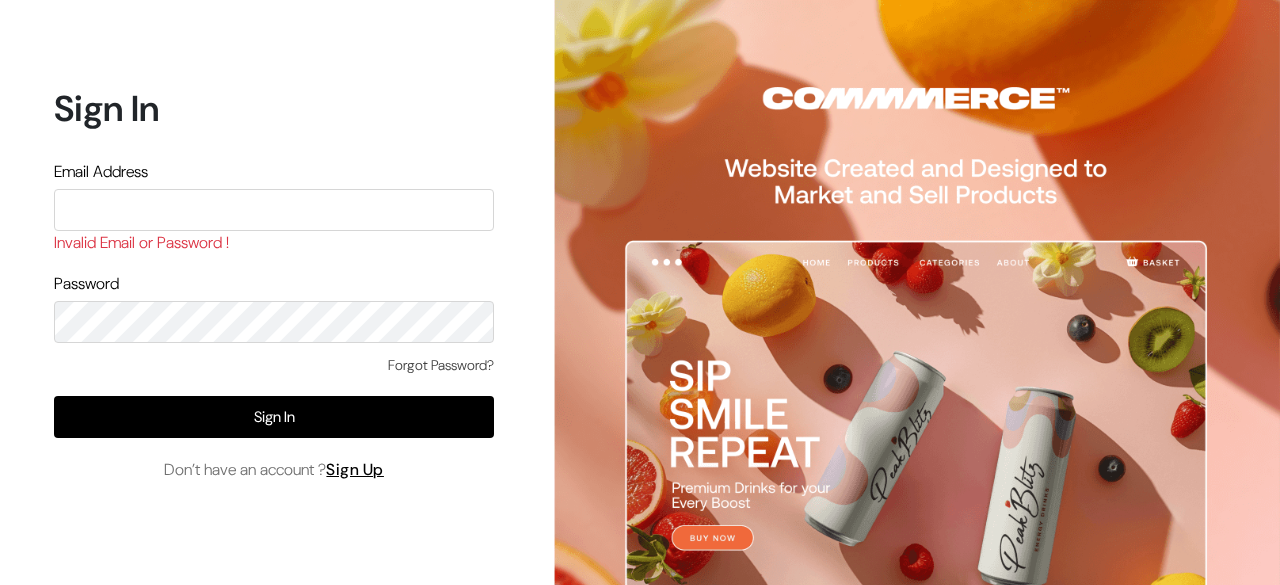 scroll, scrollTop: 0, scrollLeft: 0, axis: both 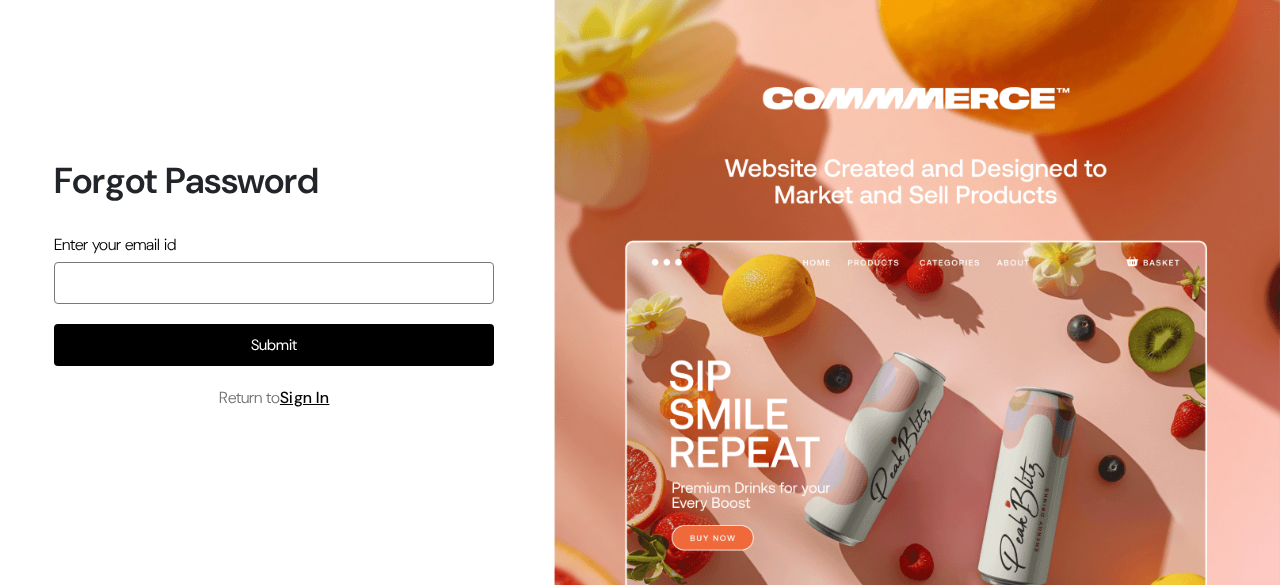 click at bounding box center [274, 283] 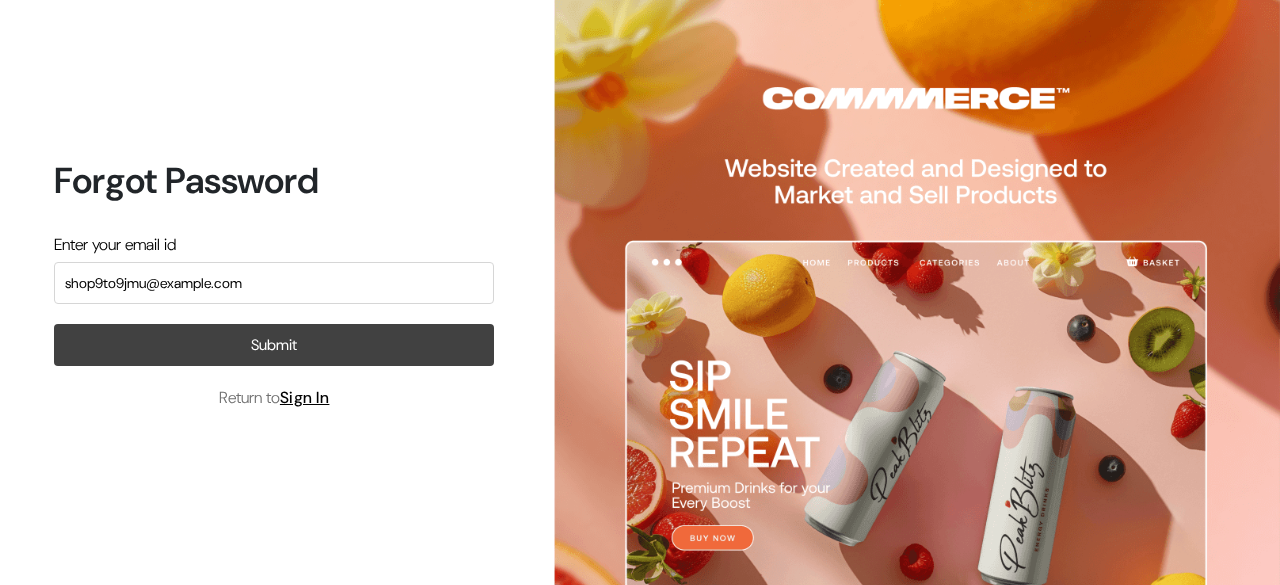 click on "Submit" at bounding box center (274, 345) 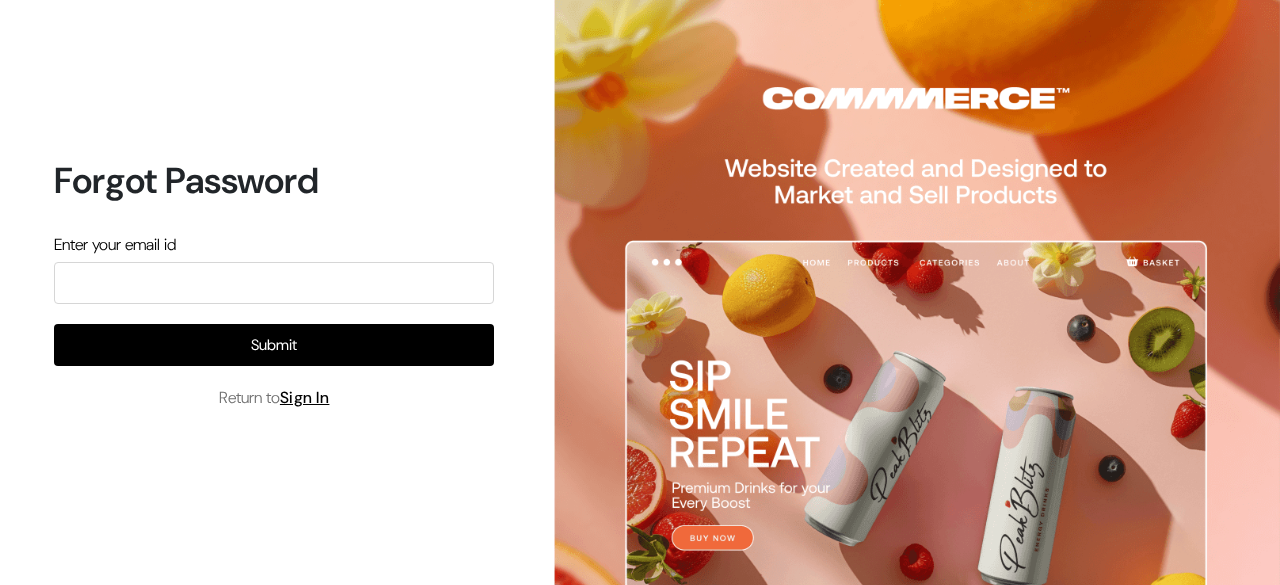 scroll, scrollTop: 0, scrollLeft: 0, axis: both 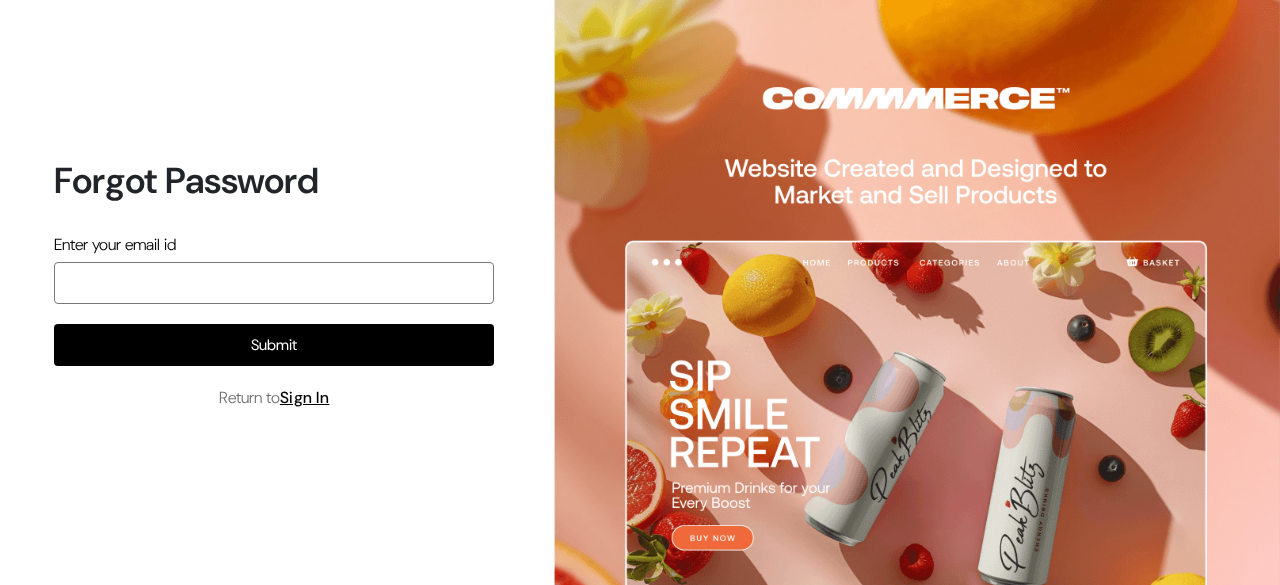 click at bounding box center [274, 283] 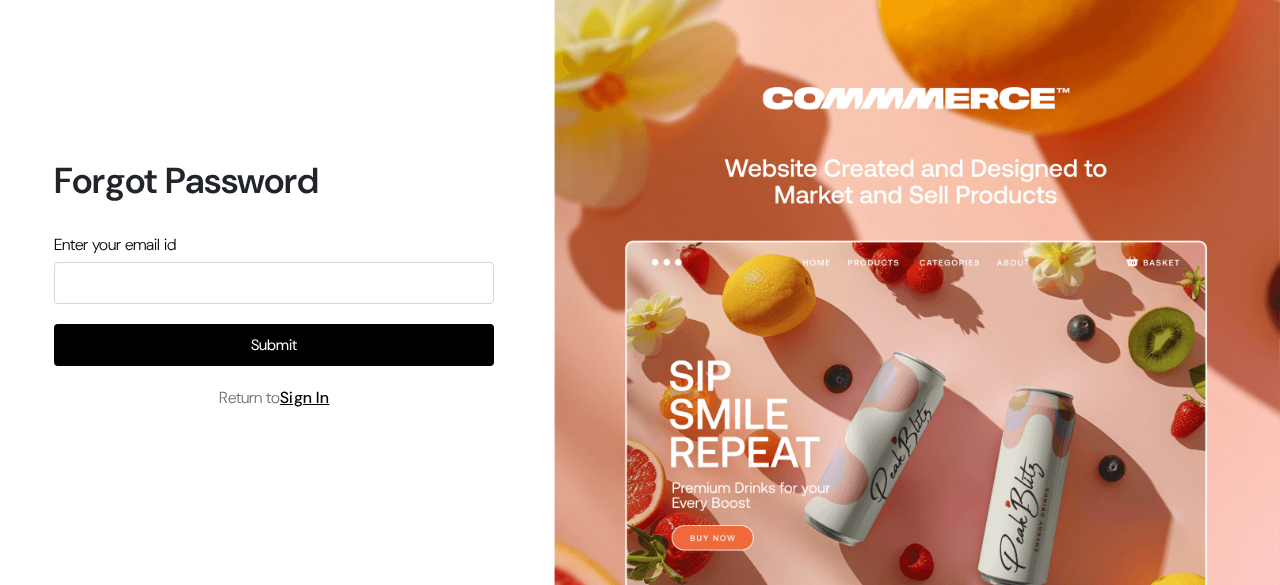 click on "Forgot Password
Enter your email id
Submit
Return to  Sign In" at bounding box center (266, 292) 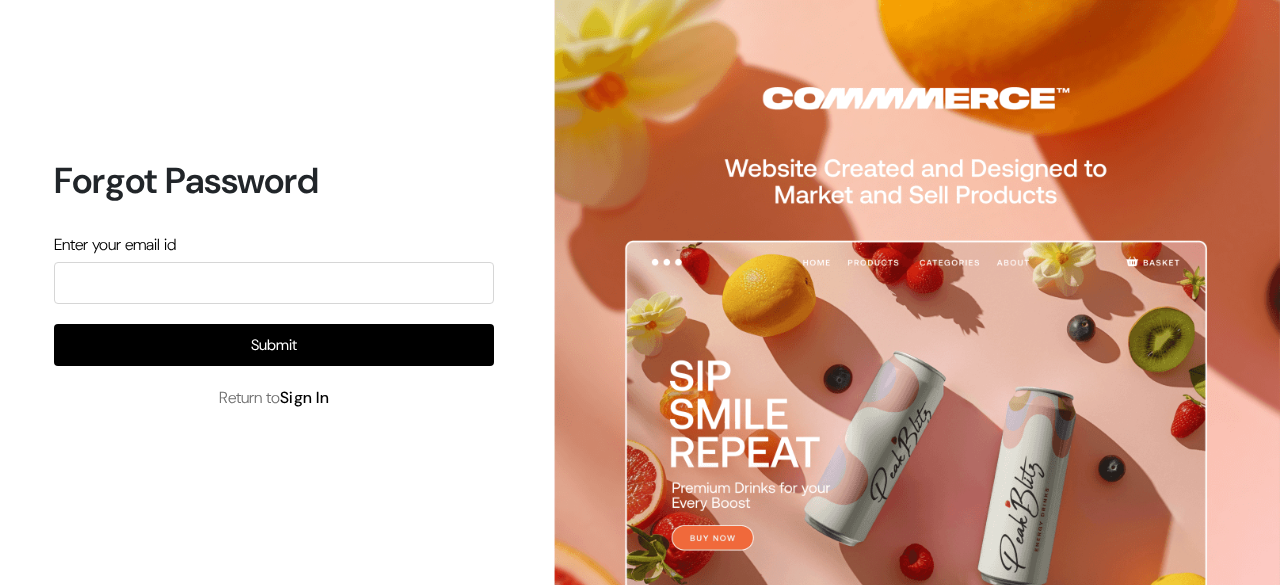 click on "Sign In" at bounding box center [305, 397] 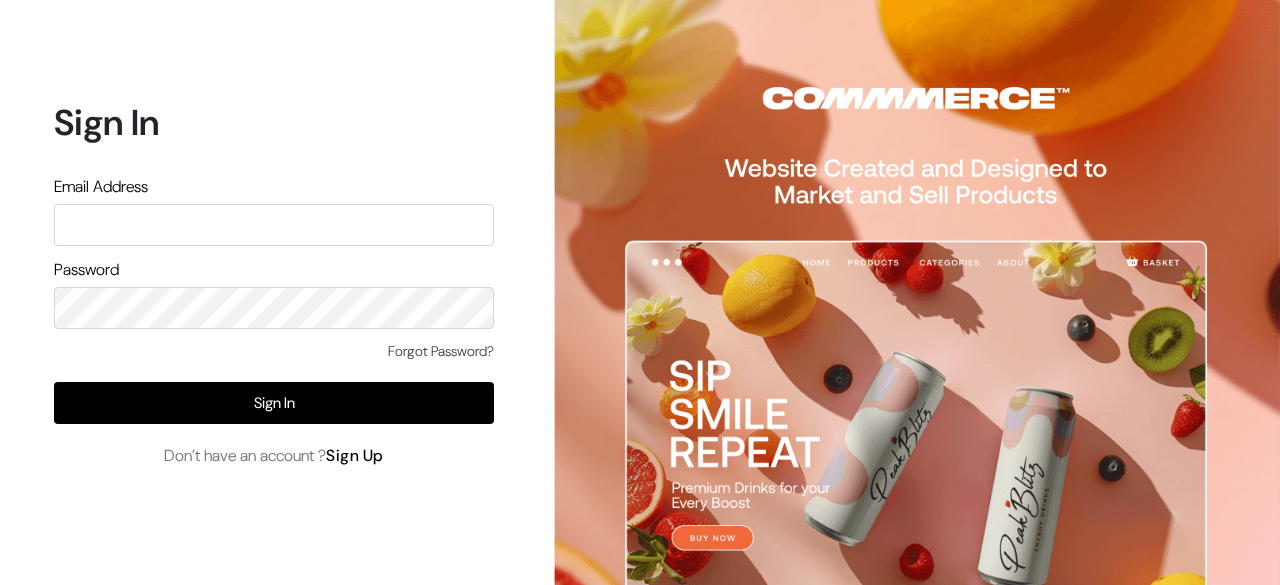 scroll, scrollTop: 0, scrollLeft: 0, axis: both 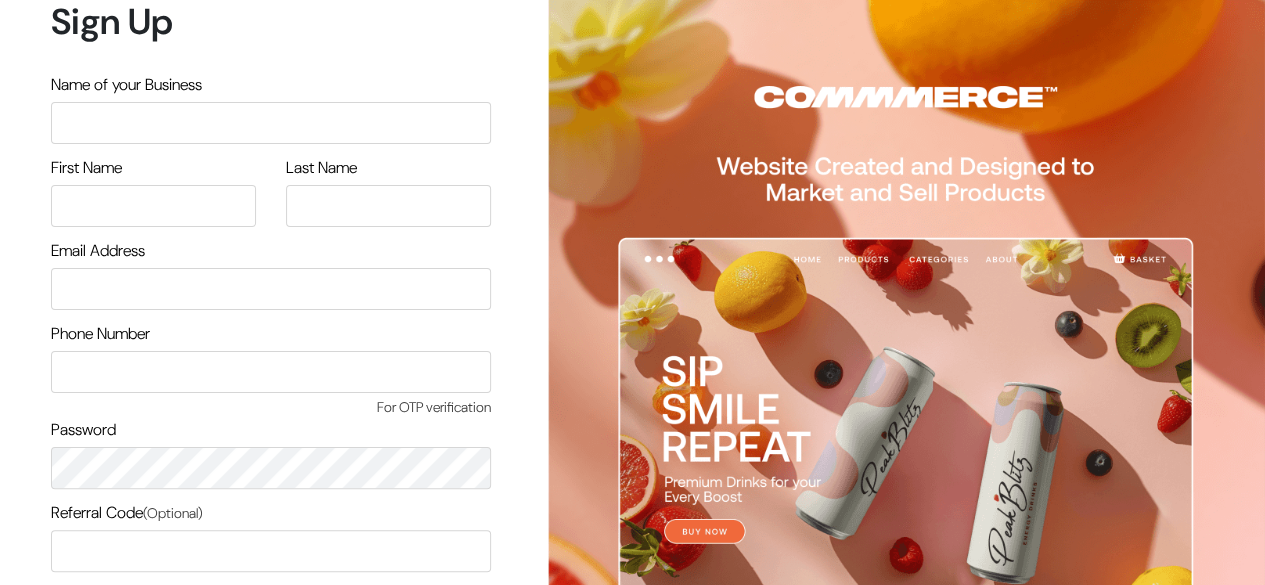 click at bounding box center [271, 123] 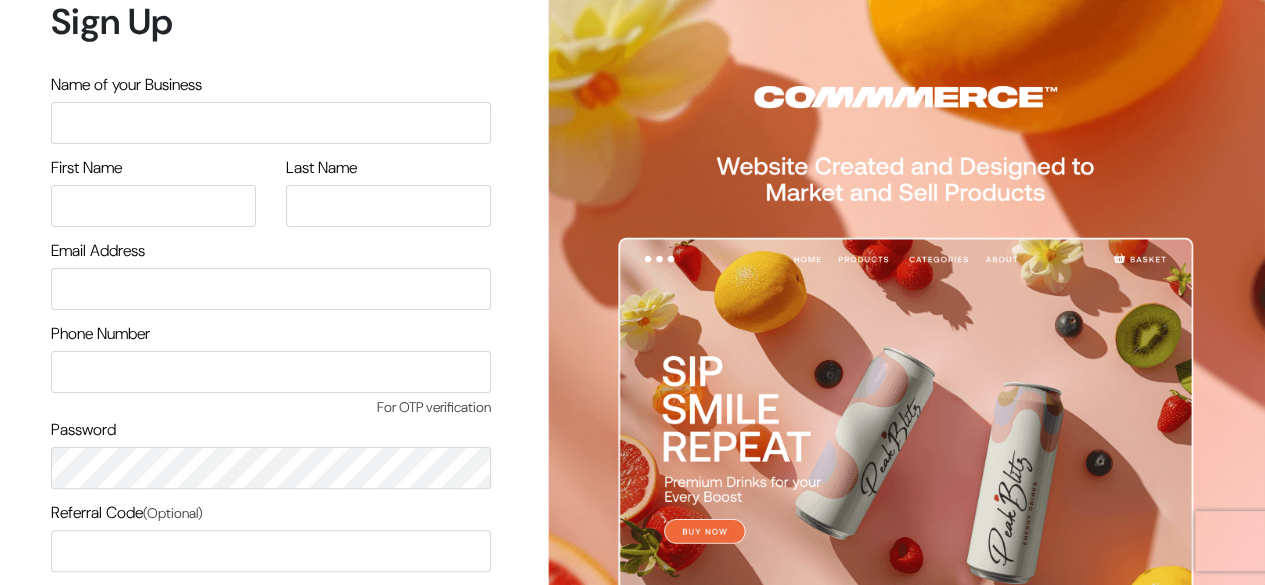 type on "Graphic Tees India" 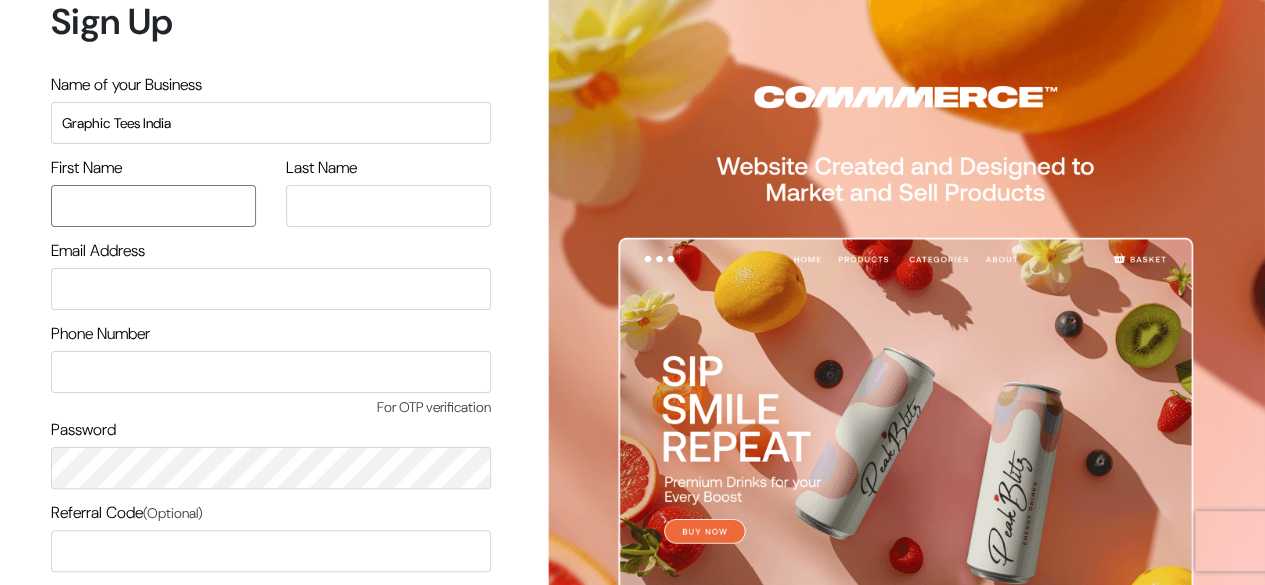 type on "vinayinder" 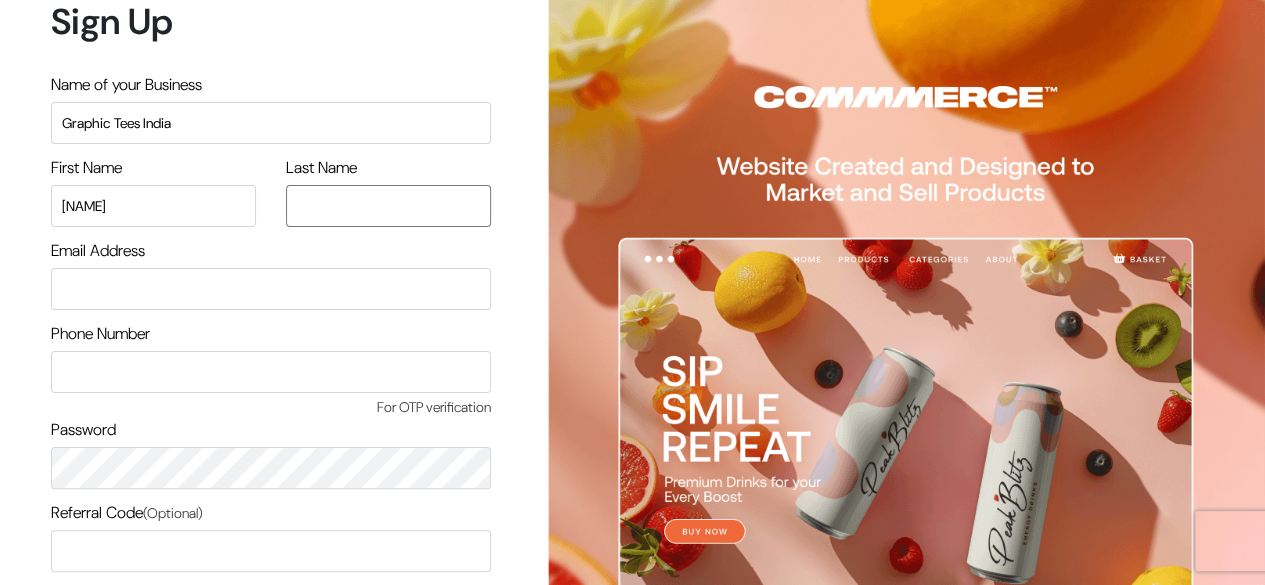 type on "singh" 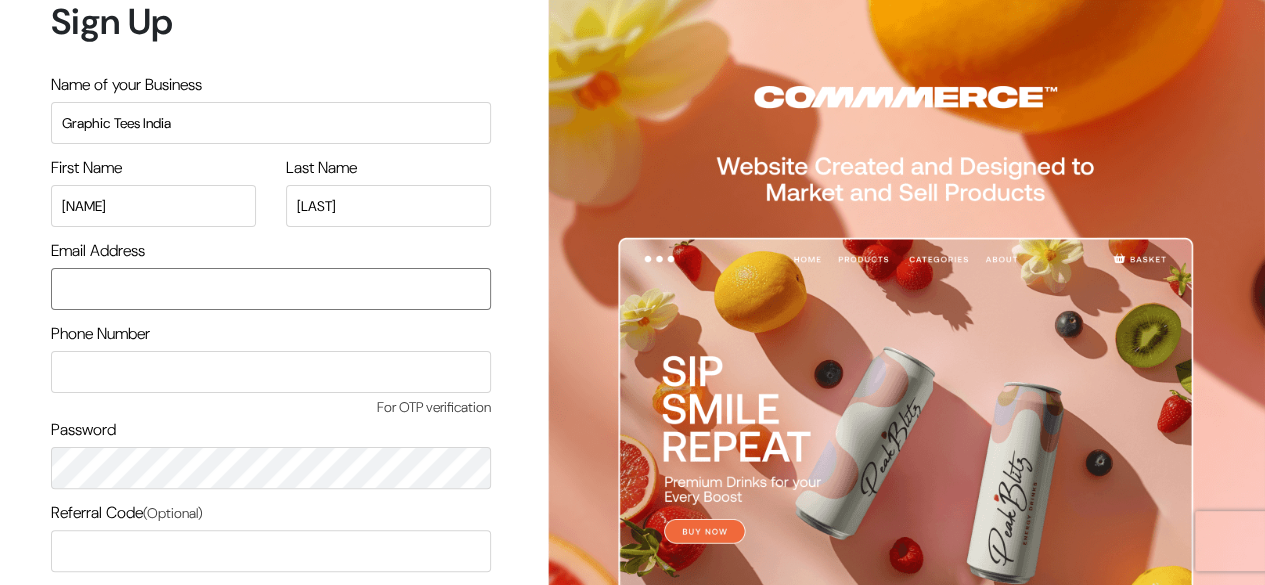 type on "shop9to9jmu@[EMAIL]" 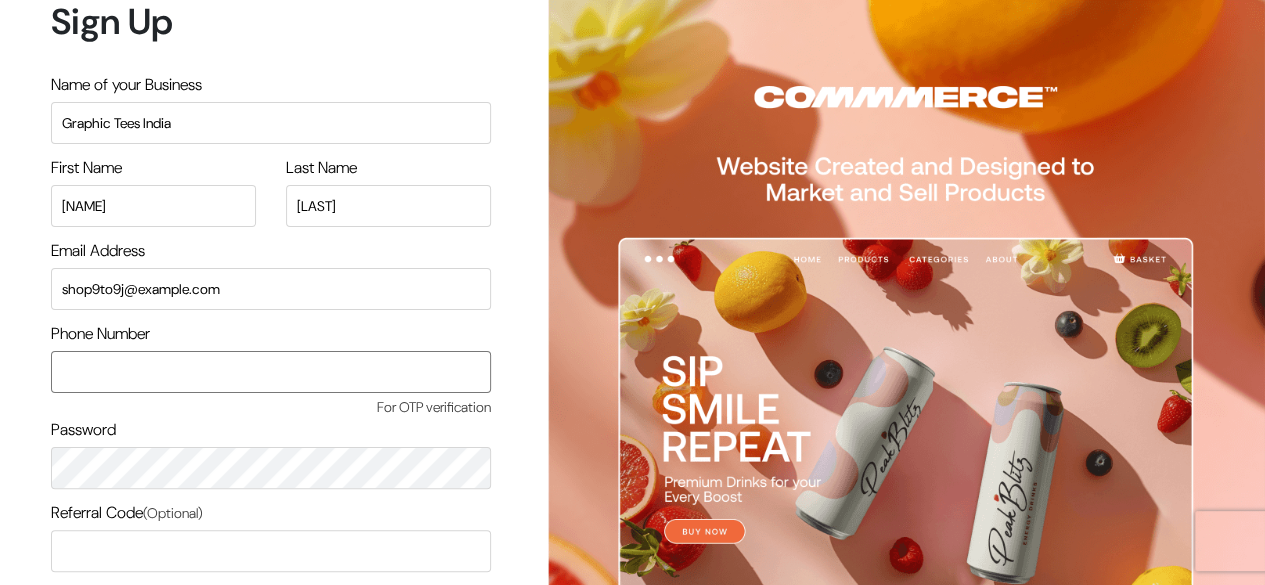 type on "9697130347" 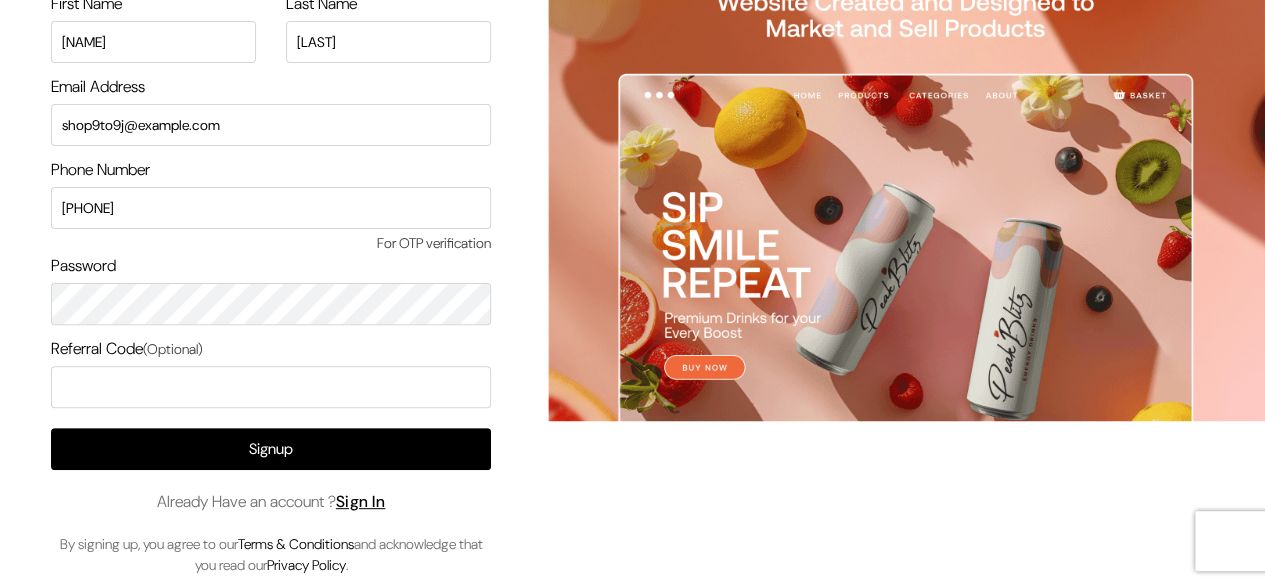 scroll, scrollTop: 170, scrollLeft: 0, axis: vertical 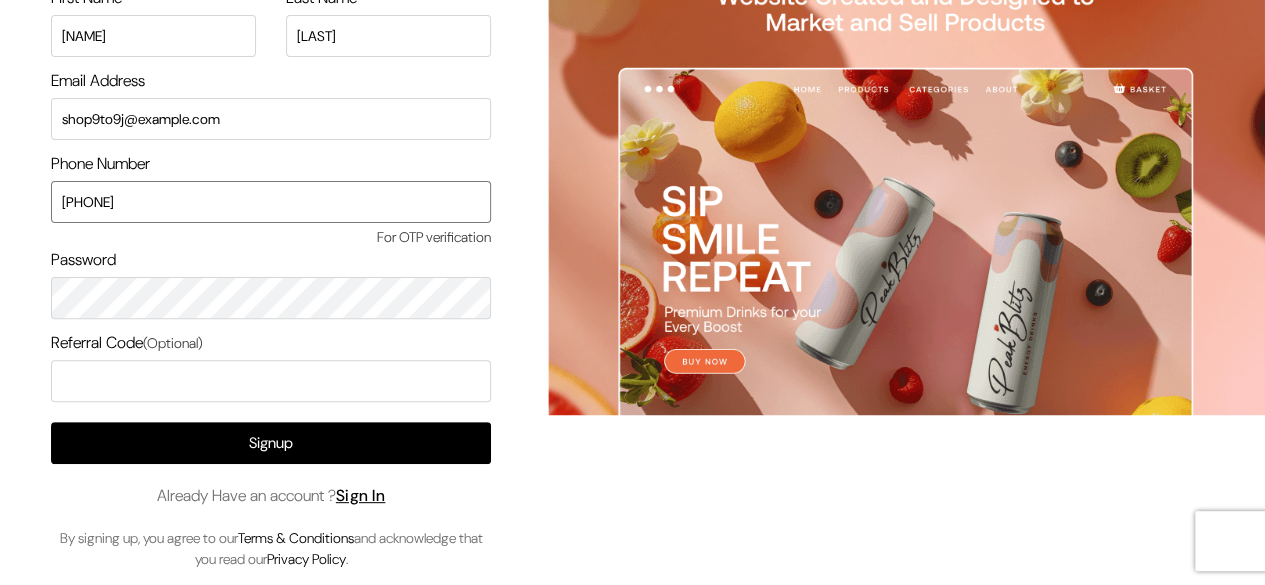 drag, startPoint x: 155, startPoint y: 203, endPoint x: 63, endPoint y: 209, distance: 92.19544 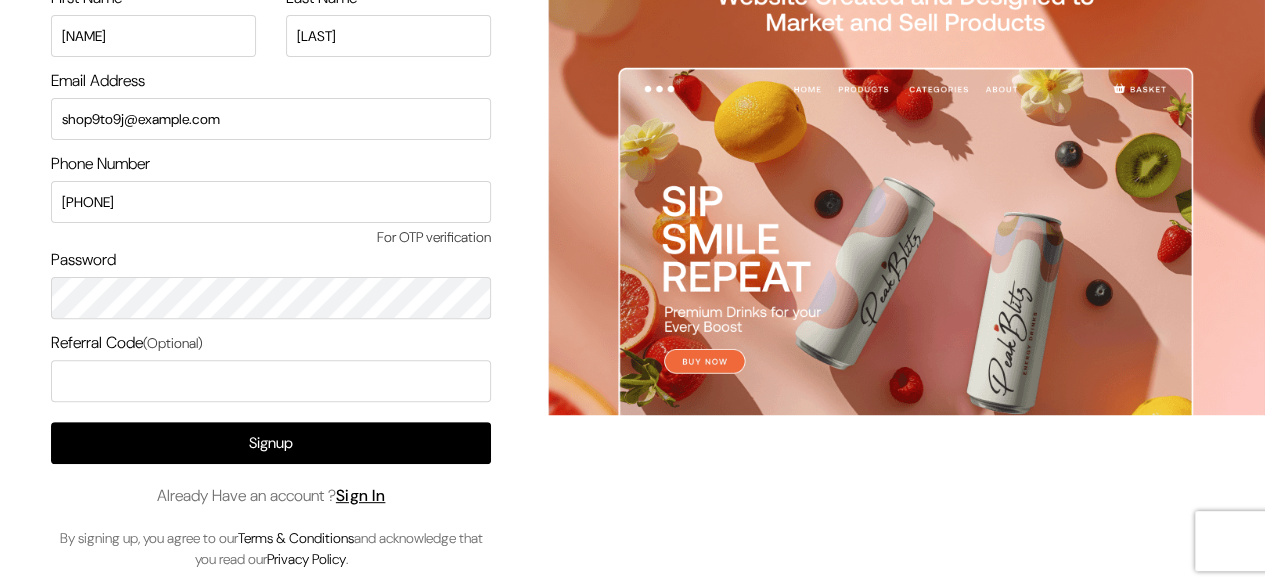 click on "For OTP verification" at bounding box center (271, 237) 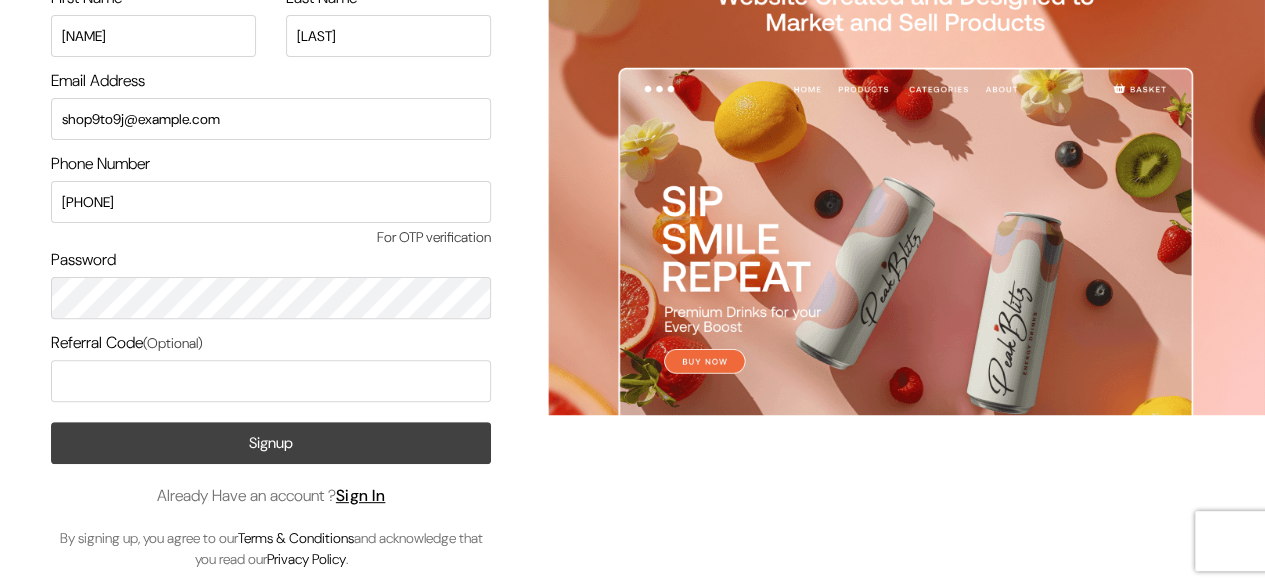 click on "Signup" at bounding box center (271, 443) 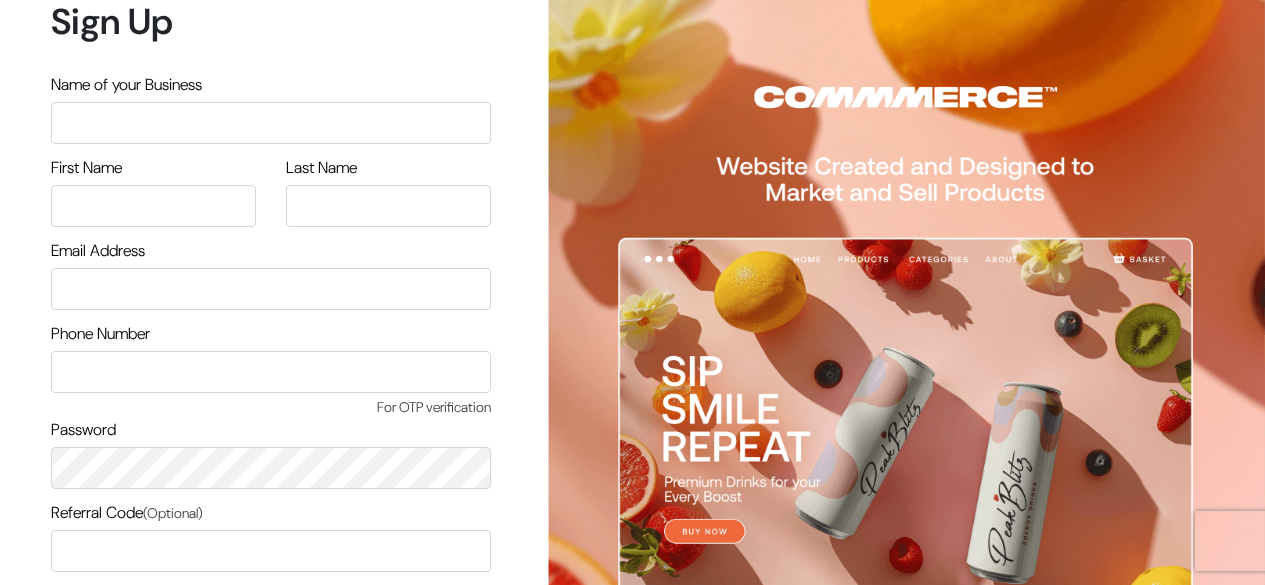 scroll, scrollTop: 0, scrollLeft: 0, axis: both 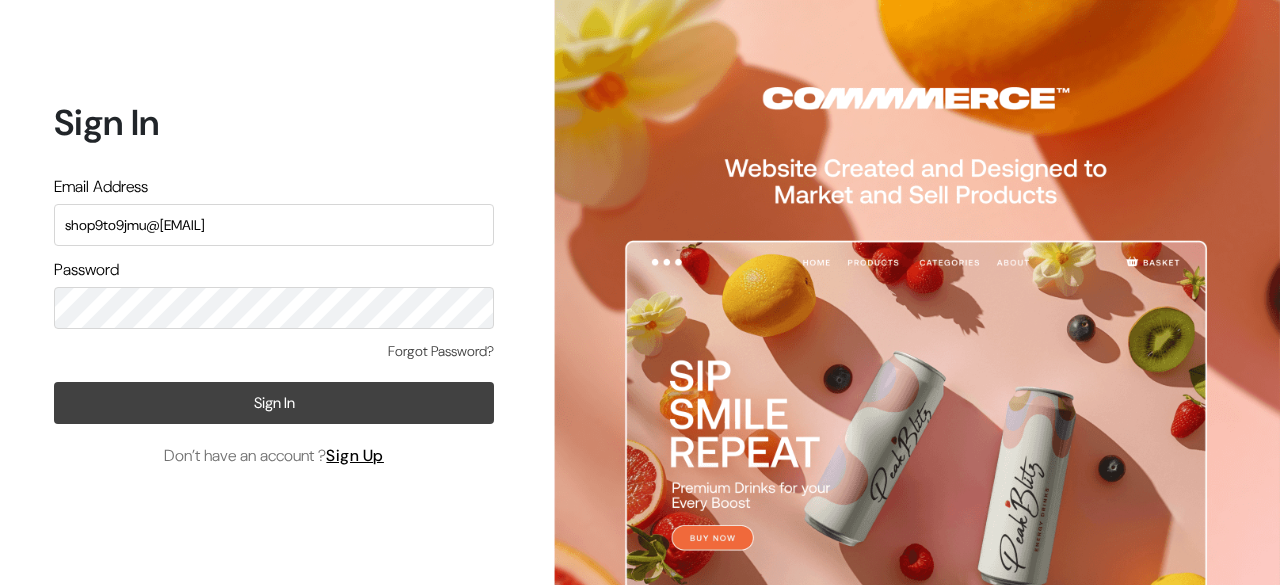 click on "Sign In" at bounding box center [274, 403] 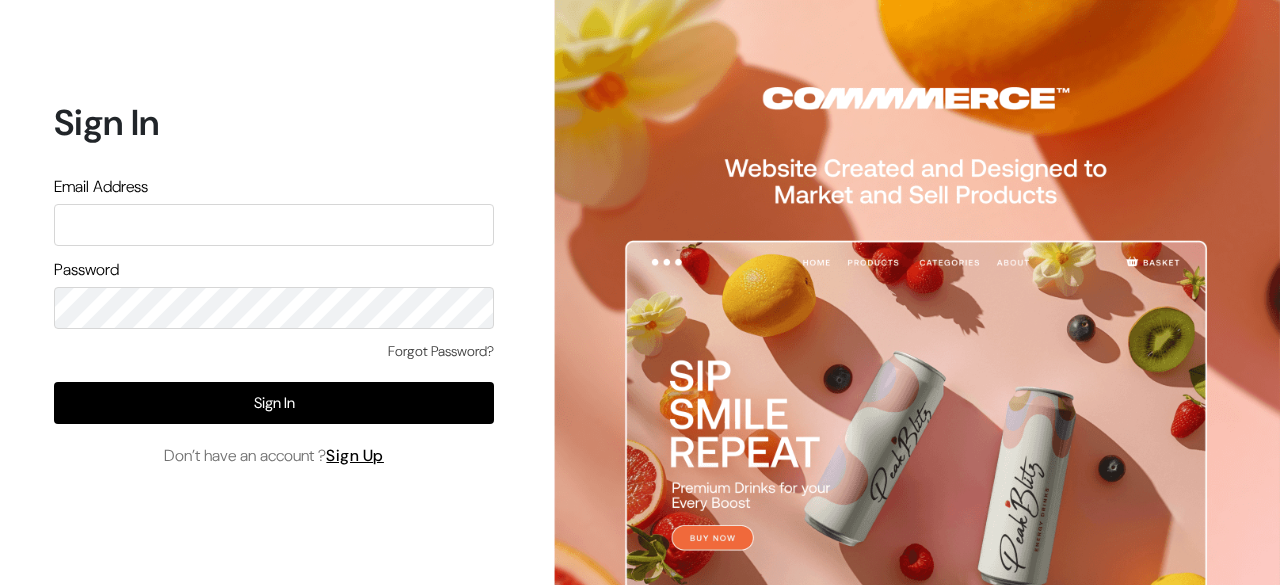 scroll, scrollTop: 0, scrollLeft: 0, axis: both 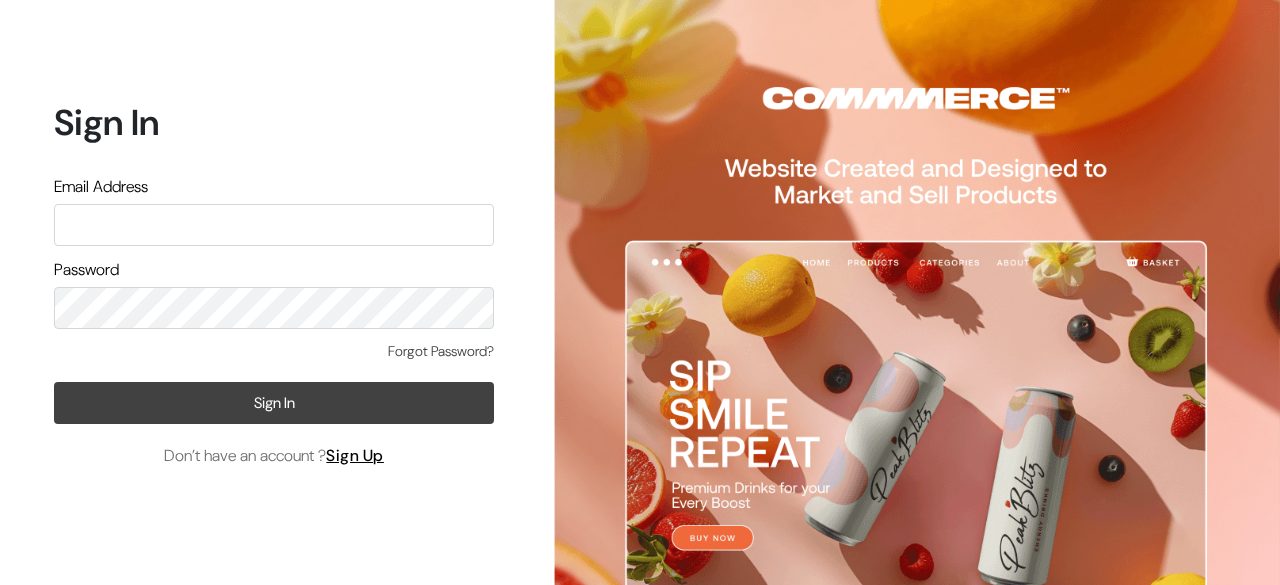 drag, startPoint x: 372, startPoint y: 451, endPoint x: 418, endPoint y: 415, distance: 58.412327 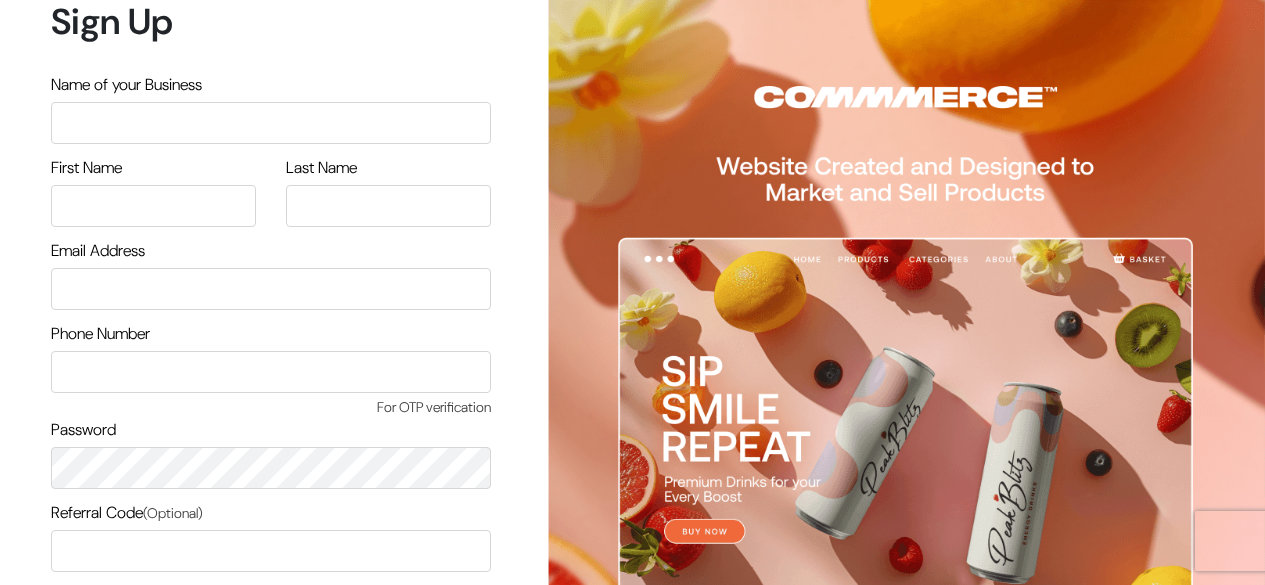 scroll, scrollTop: 0, scrollLeft: 0, axis: both 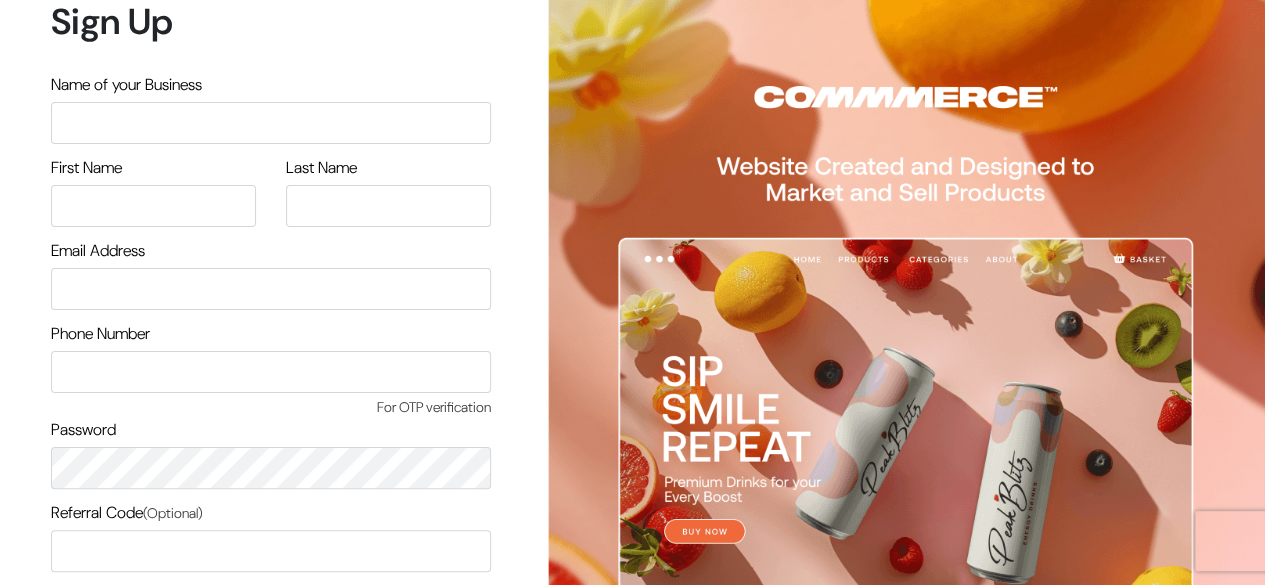 click at bounding box center [271, 123] 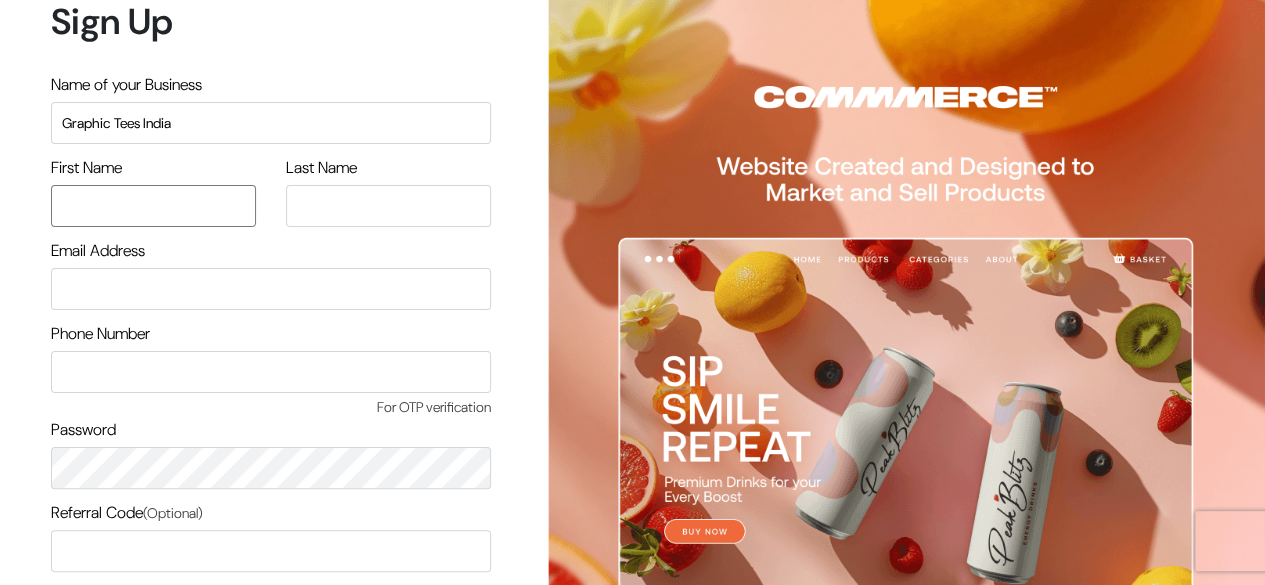type on "vinayinder" 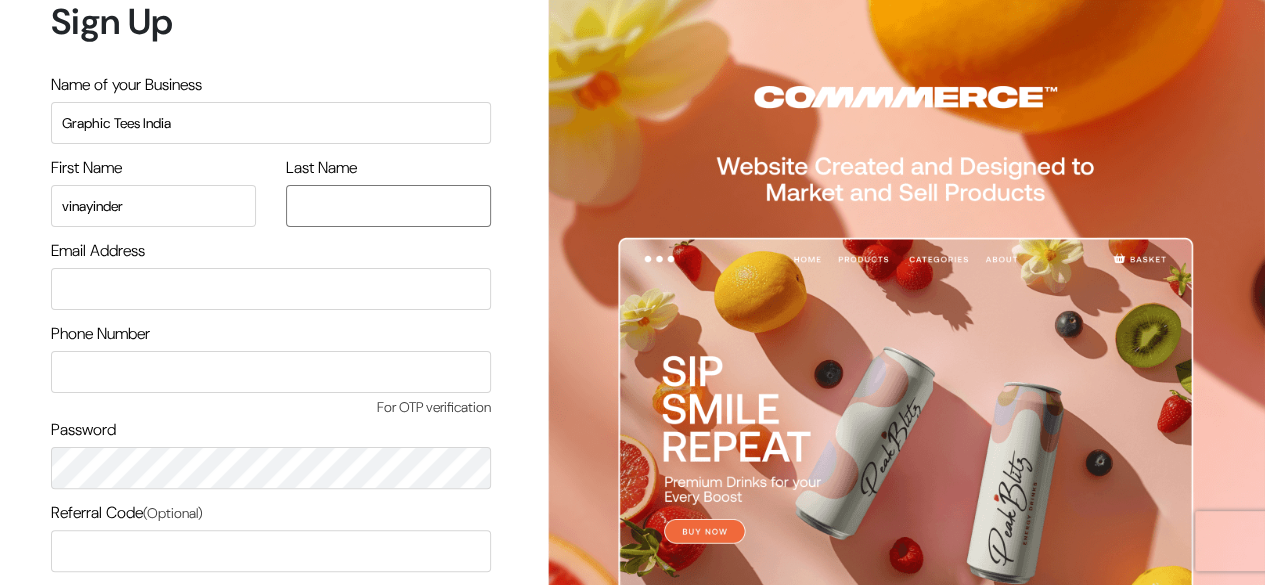 type on "singh" 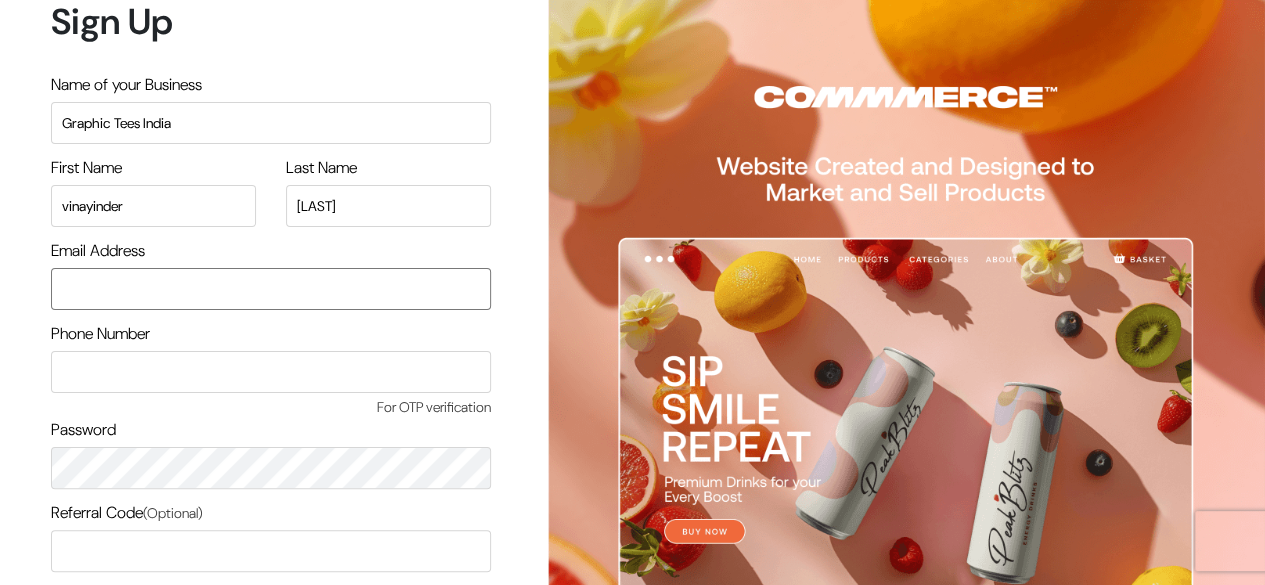 type on "shop9to9jmu@example.com" 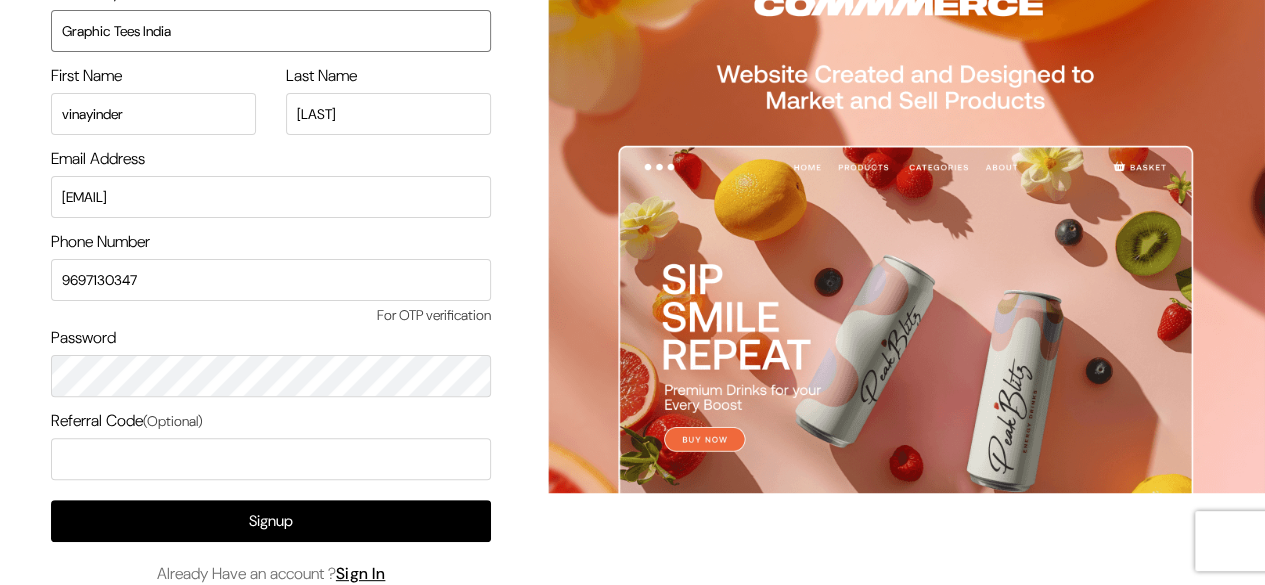 scroll, scrollTop: 170, scrollLeft: 0, axis: vertical 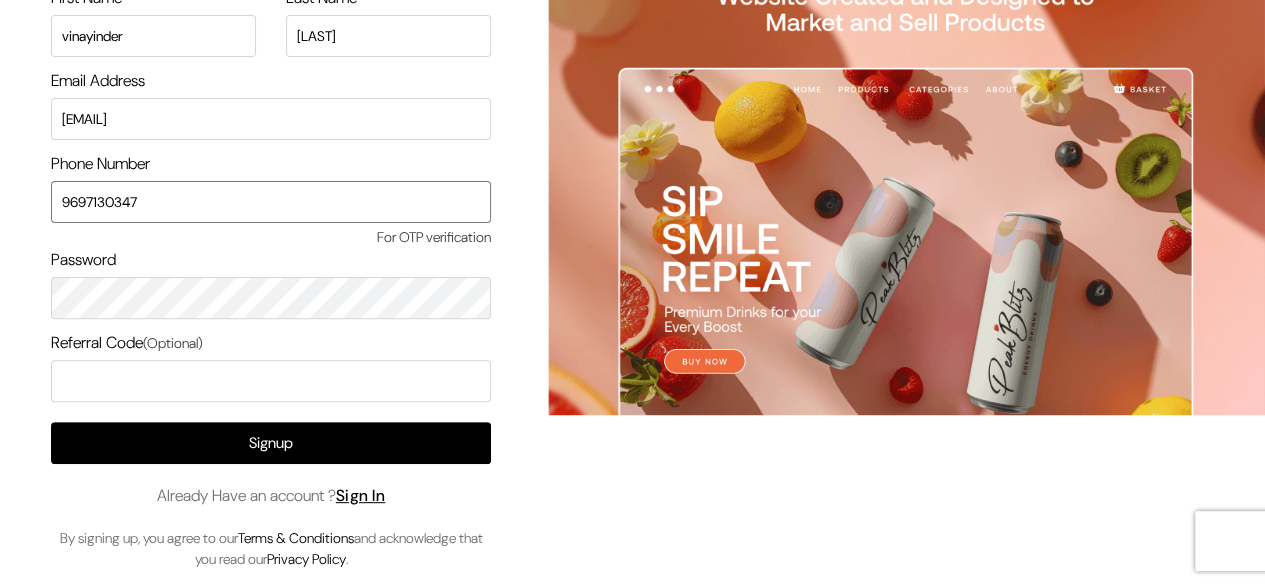 drag, startPoint x: 169, startPoint y: 195, endPoint x: 8, endPoint y: 215, distance: 162.23749 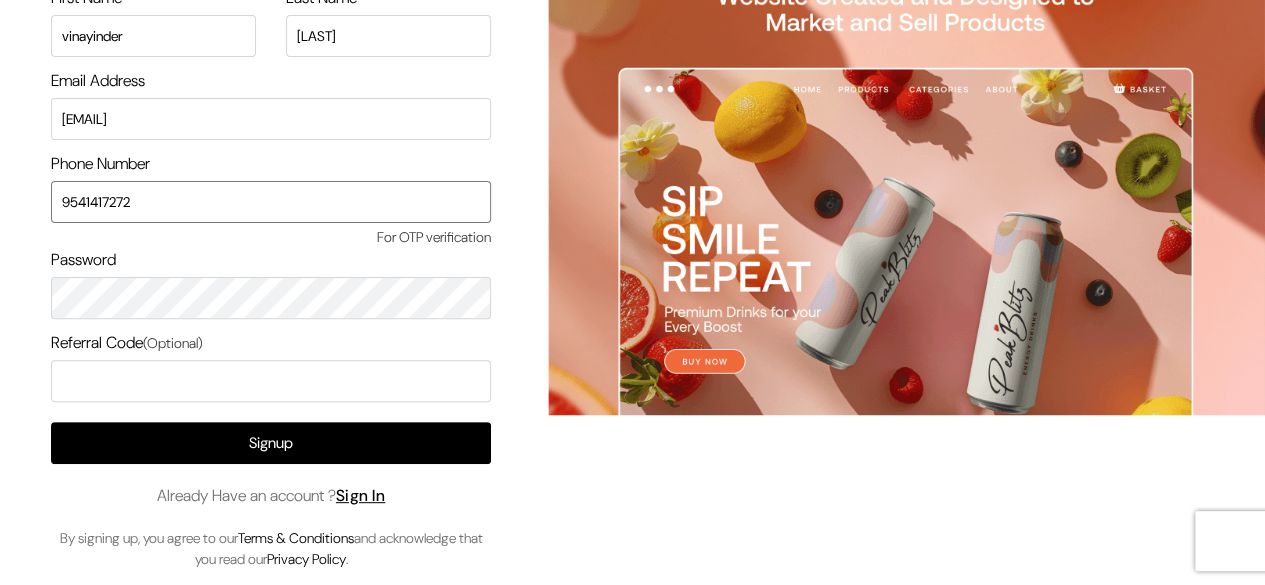 type on "9541417272" 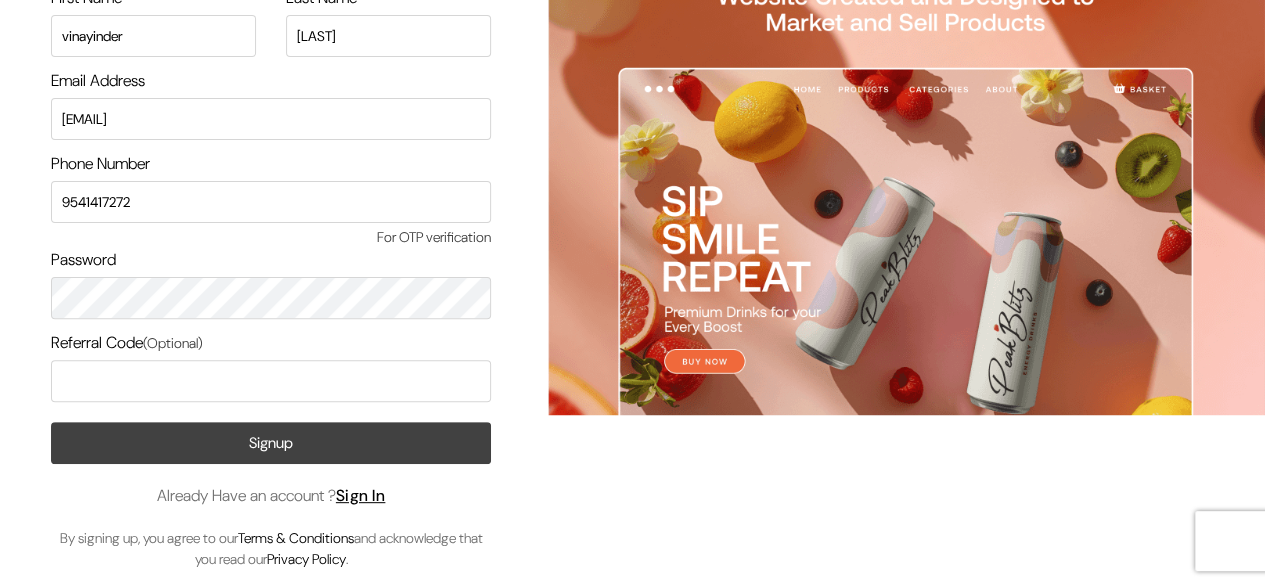 click on "Signup" at bounding box center [271, 443] 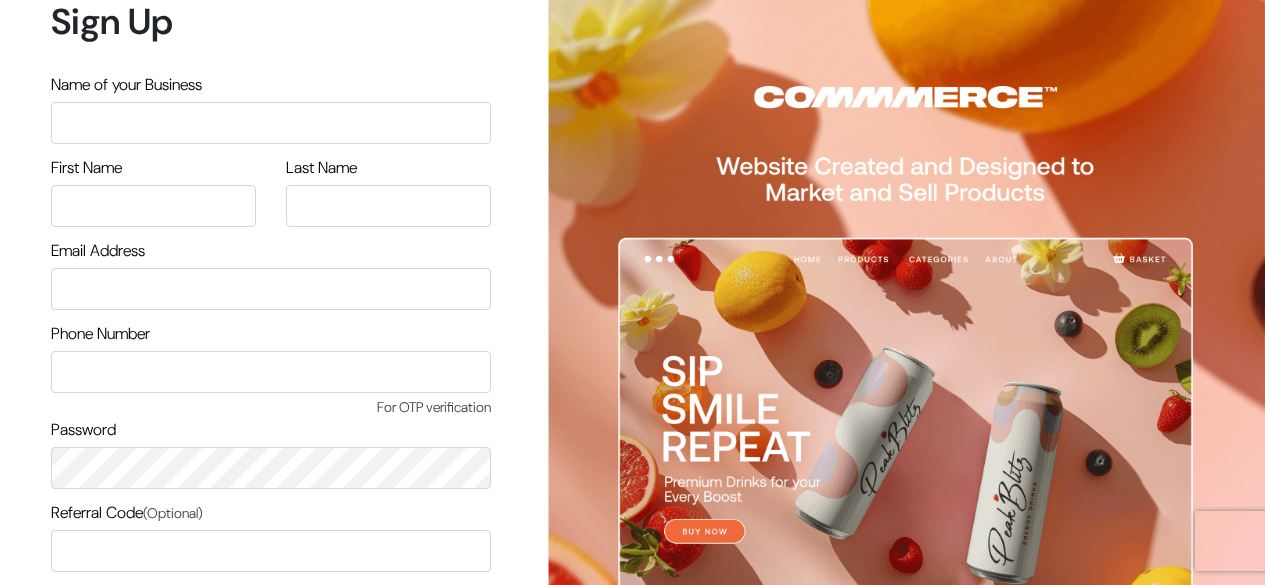 scroll, scrollTop: 0, scrollLeft: 0, axis: both 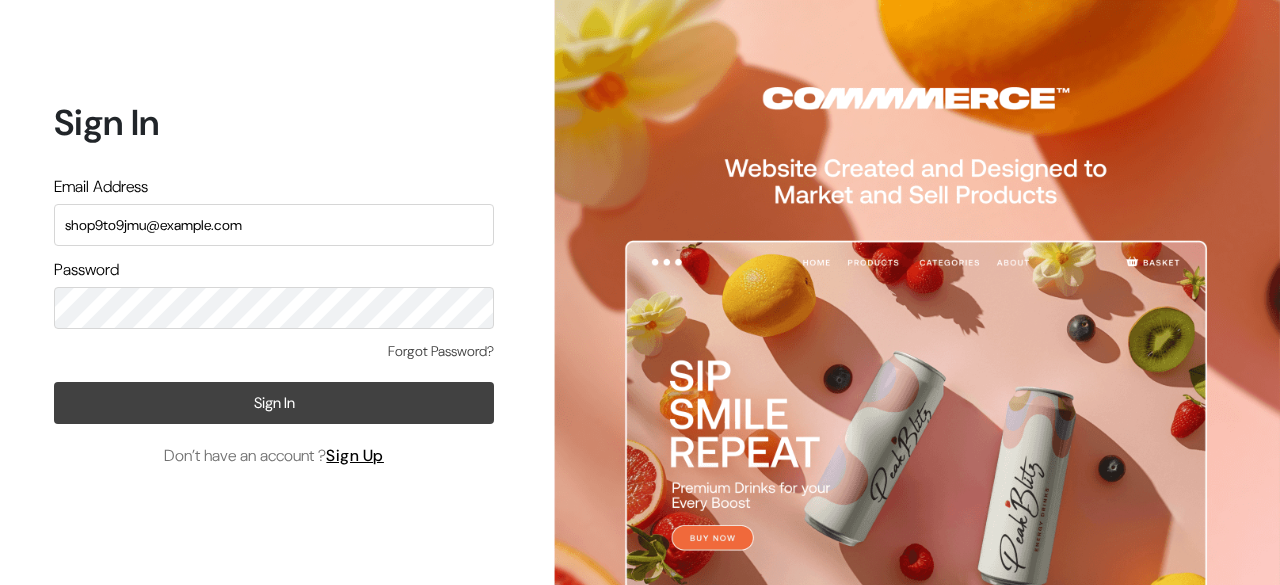 click on "Sign In" at bounding box center (274, 403) 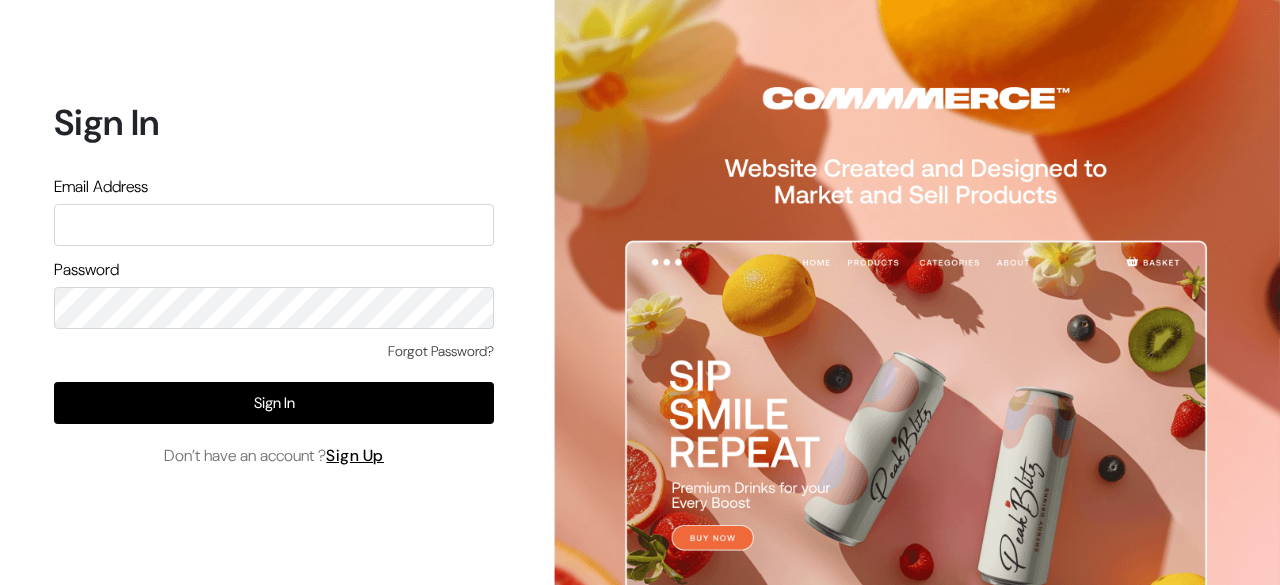 scroll, scrollTop: 0, scrollLeft: 0, axis: both 